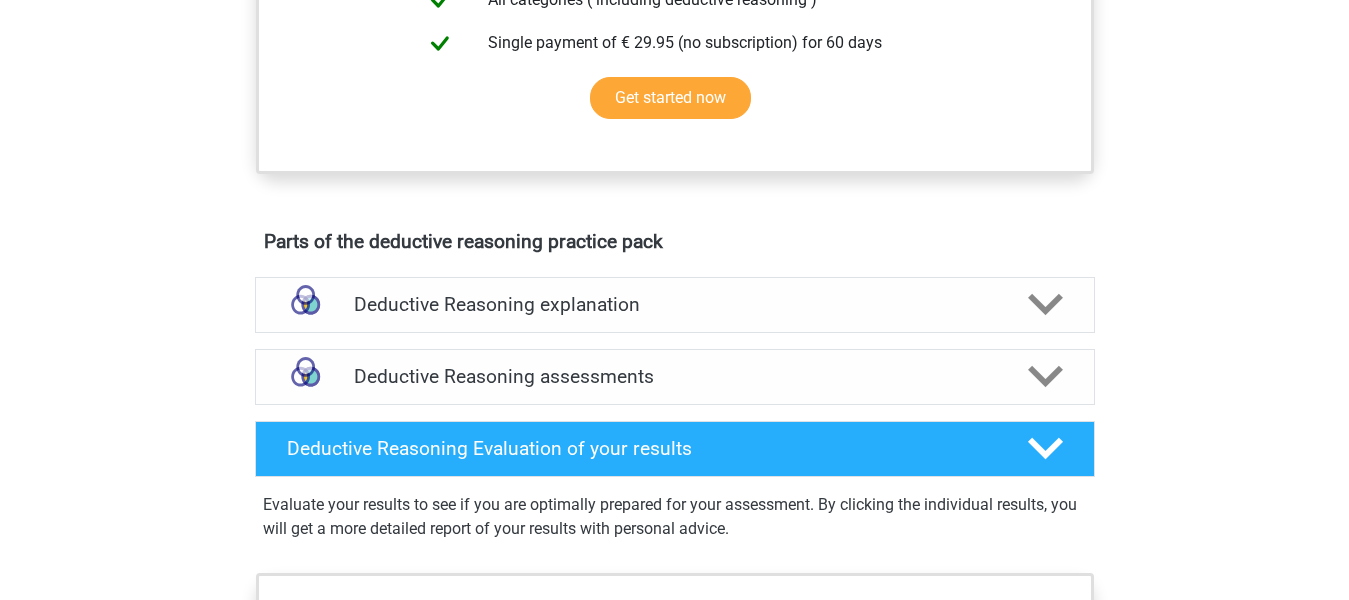 scroll, scrollTop: 977, scrollLeft: 0, axis: vertical 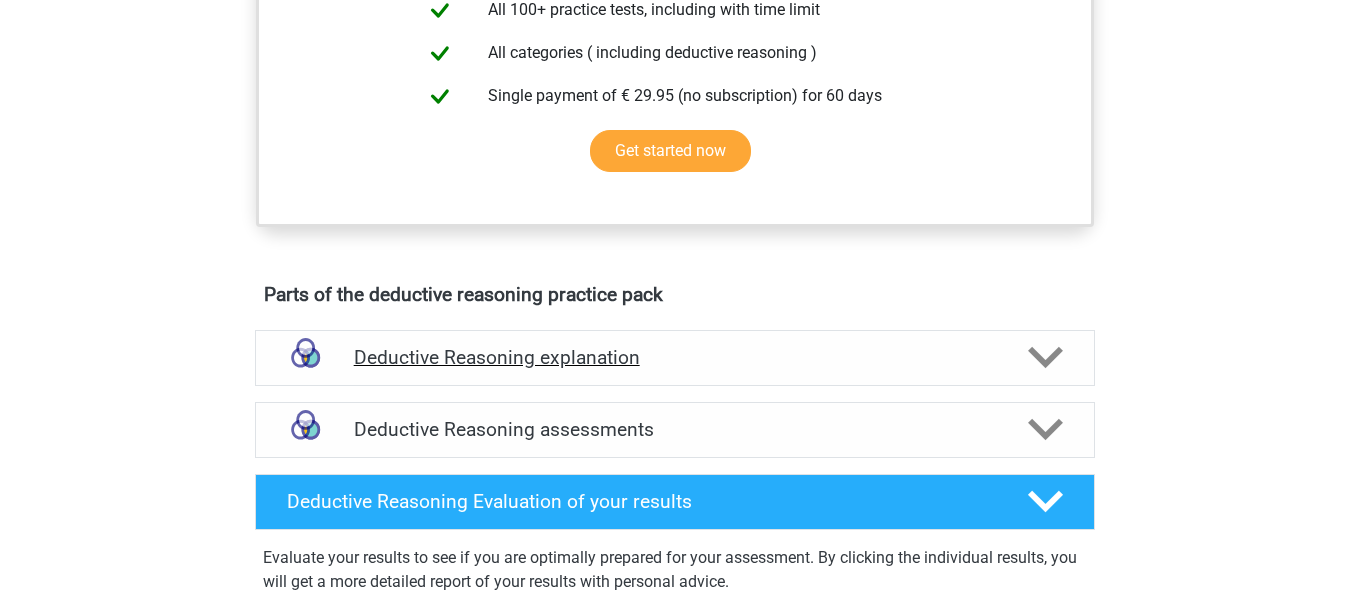 click on "Deductive Reasoning explanation" at bounding box center [675, 357] 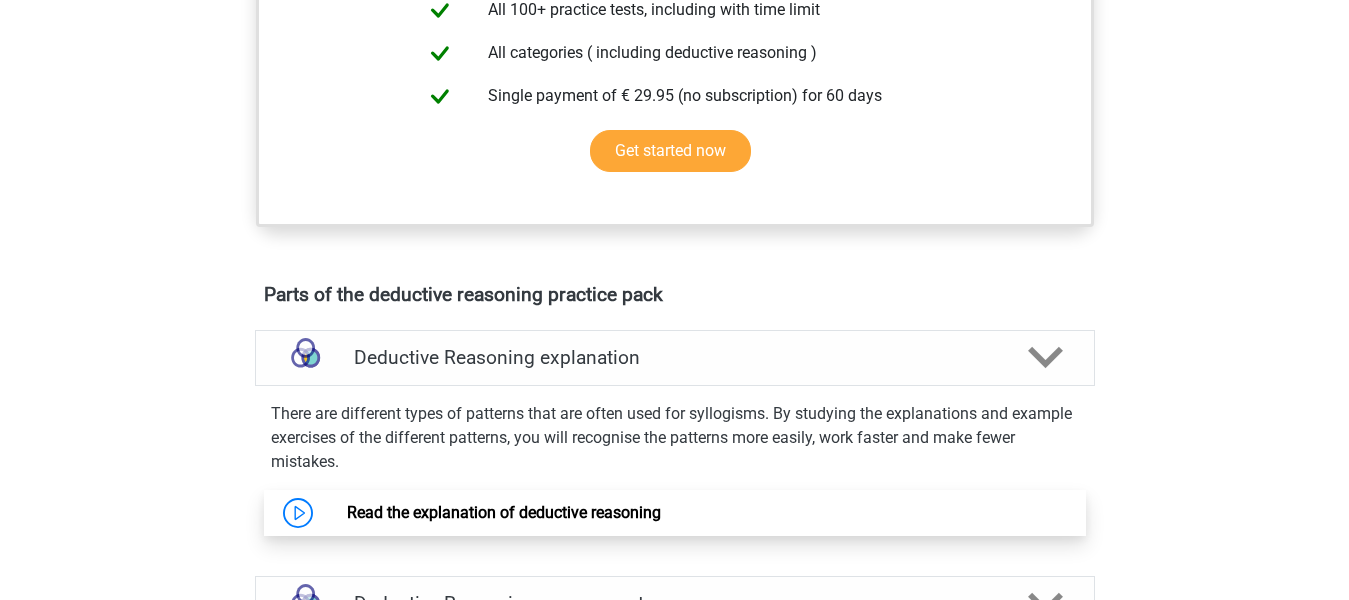 click on "Read the explanation of
deductive reasoning" at bounding box center (504, 512) 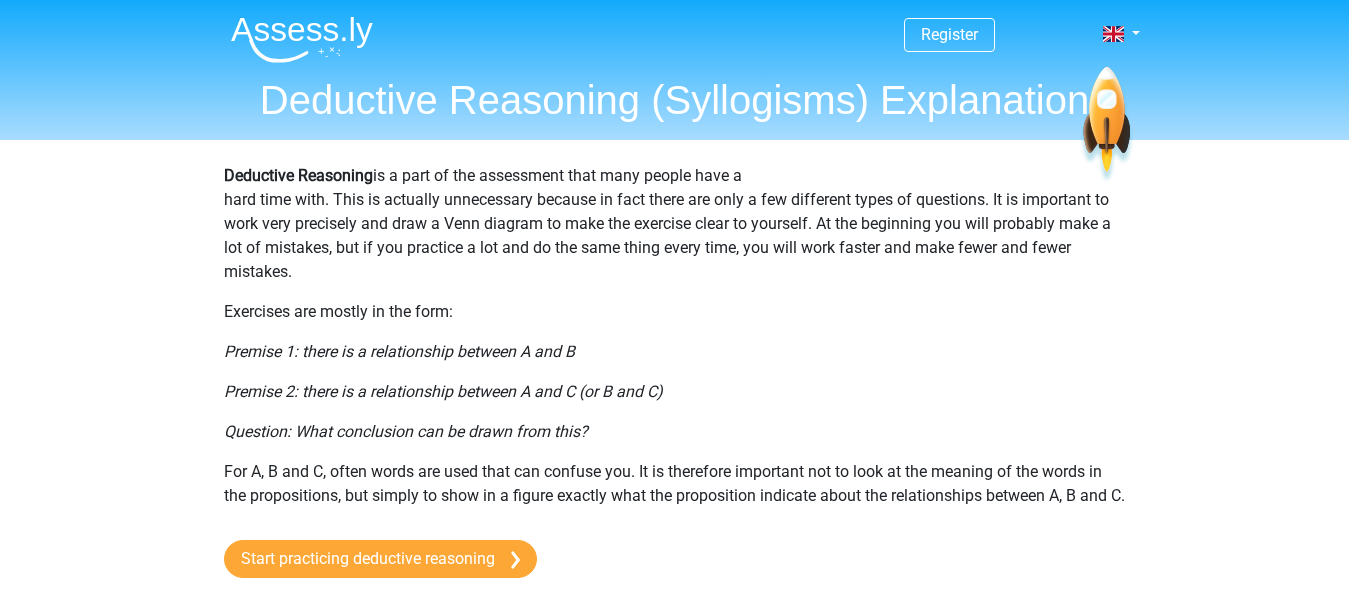 scroll, scrollTop: 0, scrollLeft: 0, axis: both 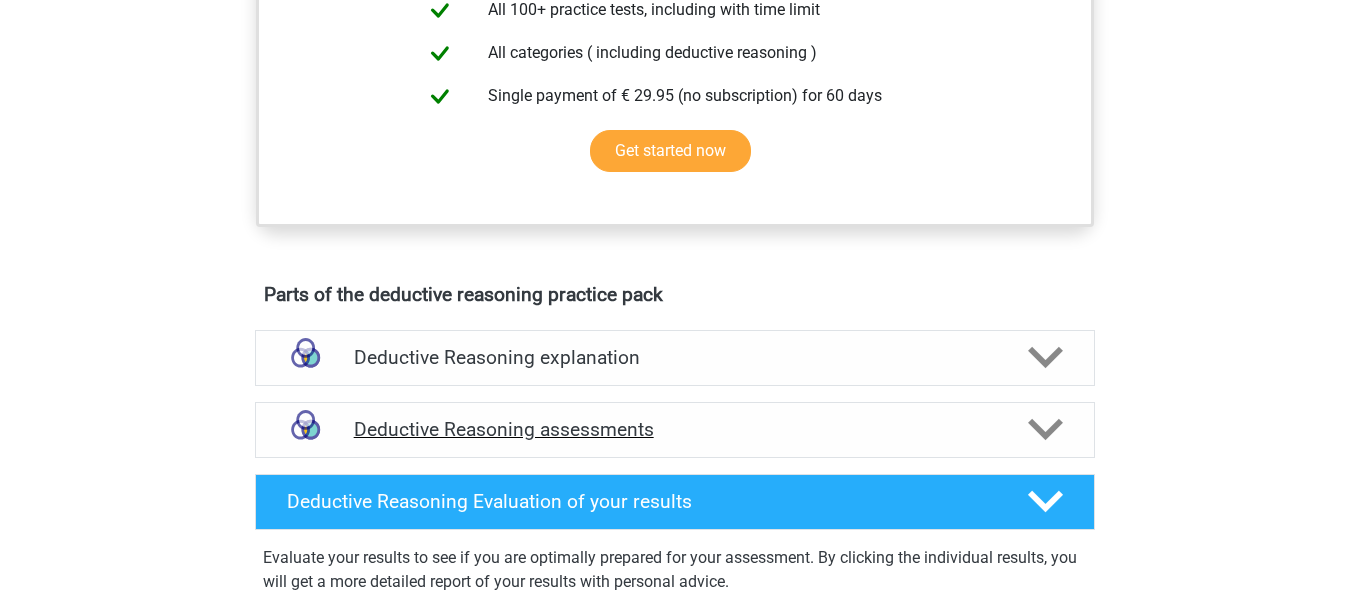 click on "Deductive Reasoning assessments" at bounding box center [675, 429] 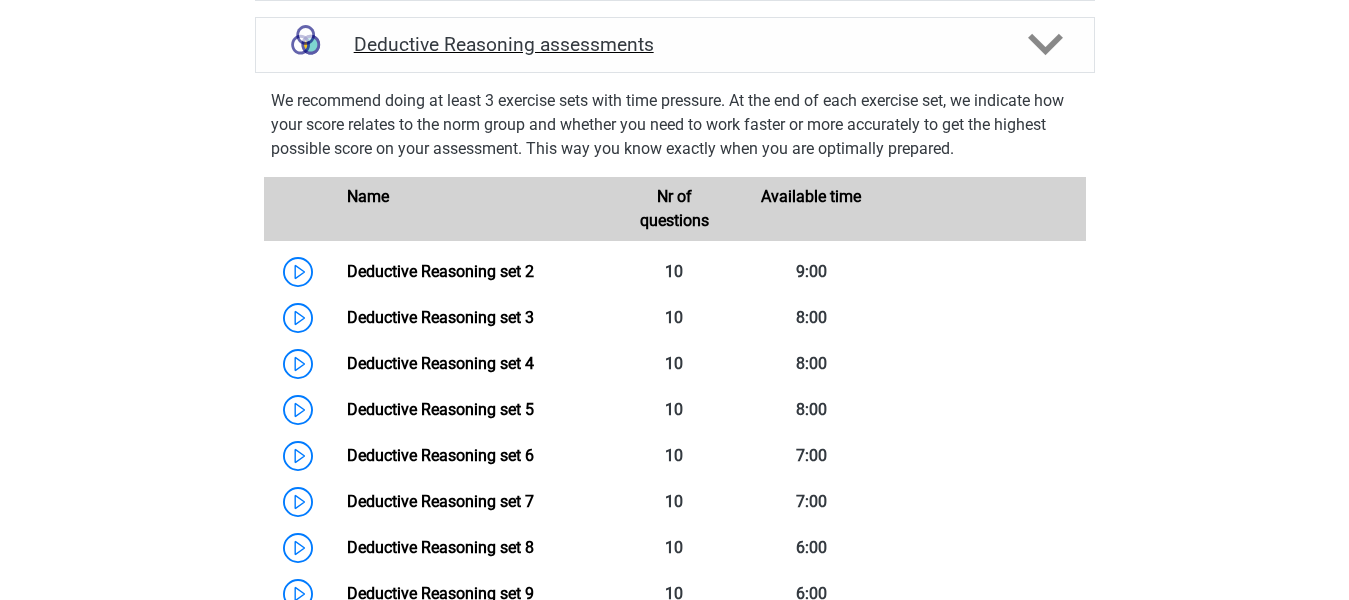 scroll, scrollTop: 1377, scrollLeft: 0, axis: vertical 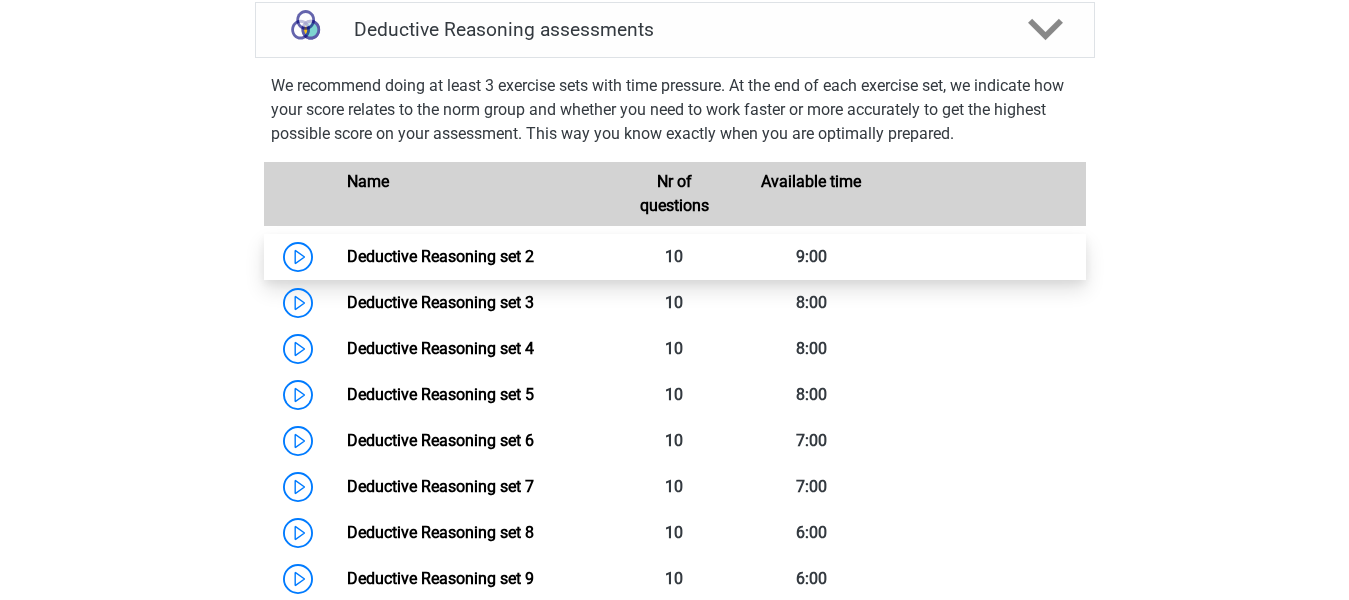 click on "Deductive Reasoning
set 2" at bounding box center [440, 256] 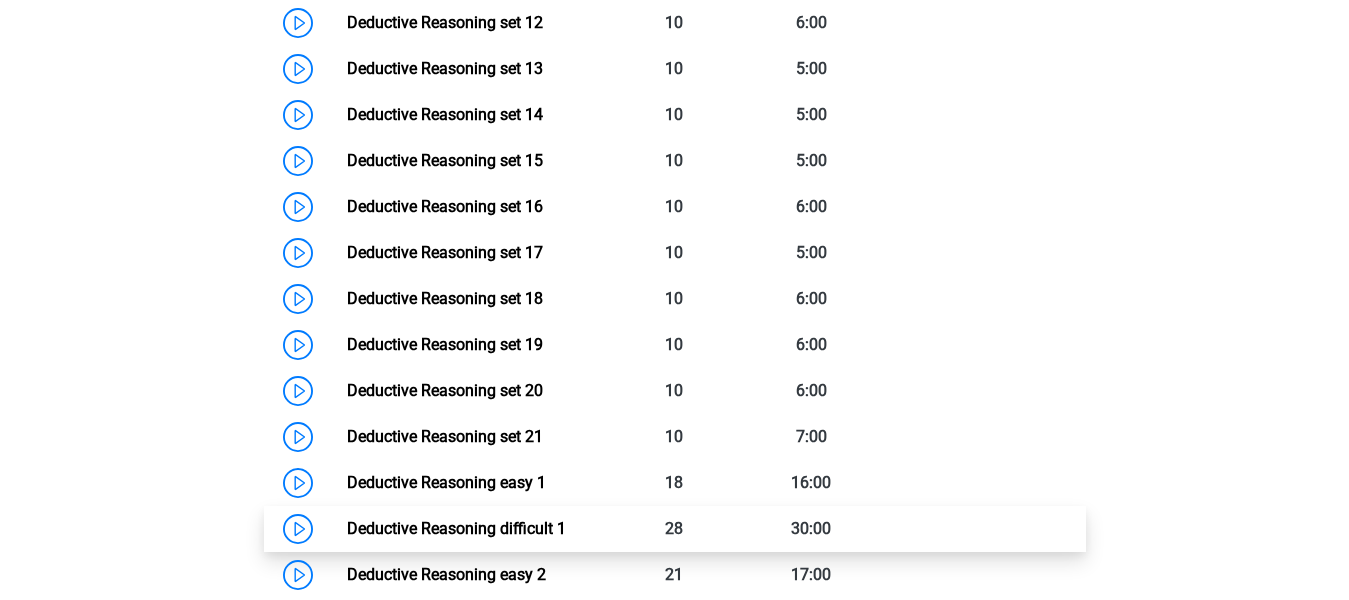 scroll, scrollTop: 2077, scrollLeft: 0, axis: vertical 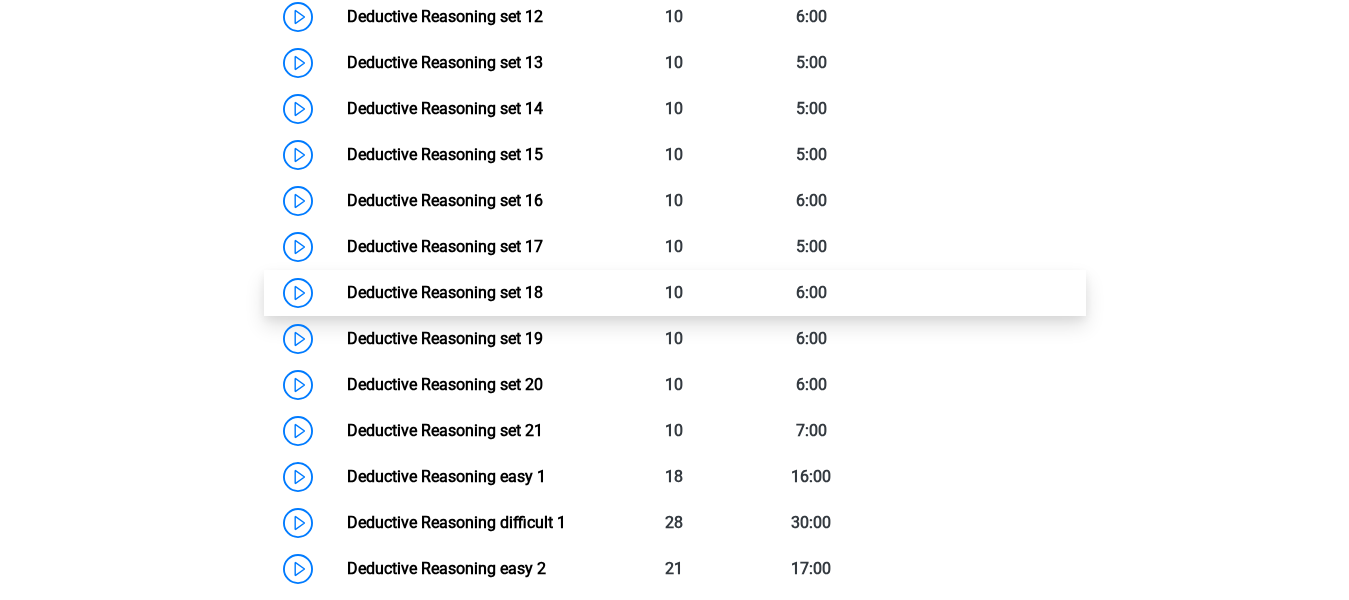 click on "Deductive Reasoning
set 18" at bounding box center [445, 292] 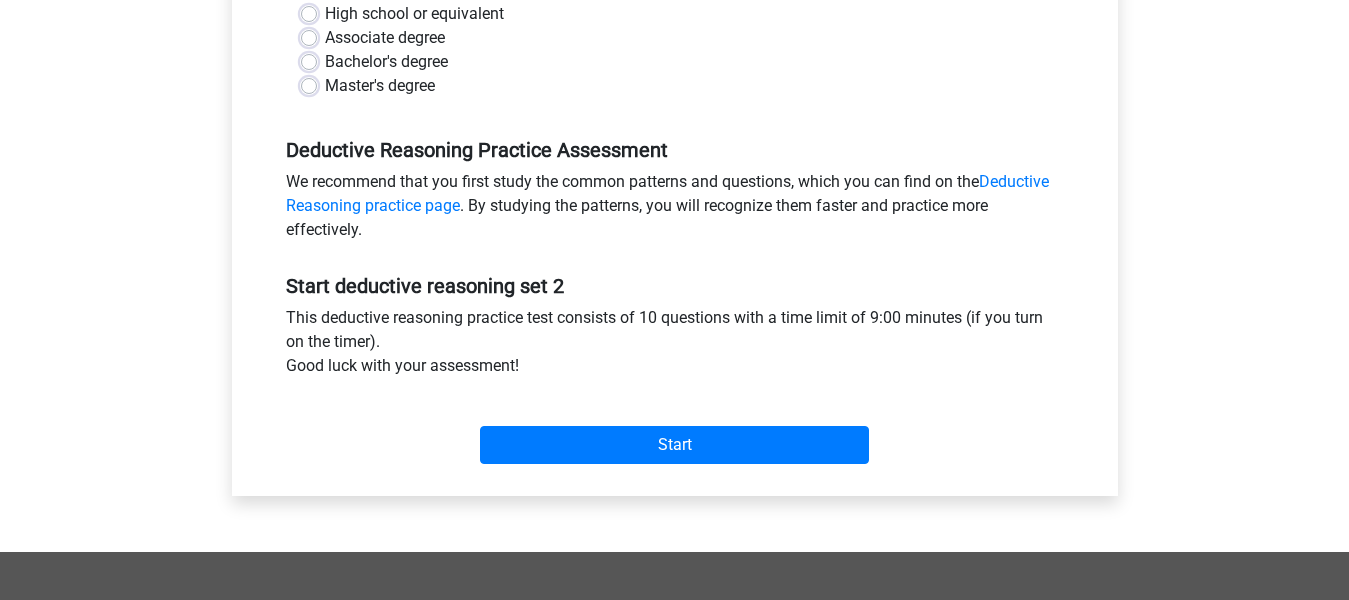 scroll, scrollTop: 300, scrollLeft: 0, axis: vertical 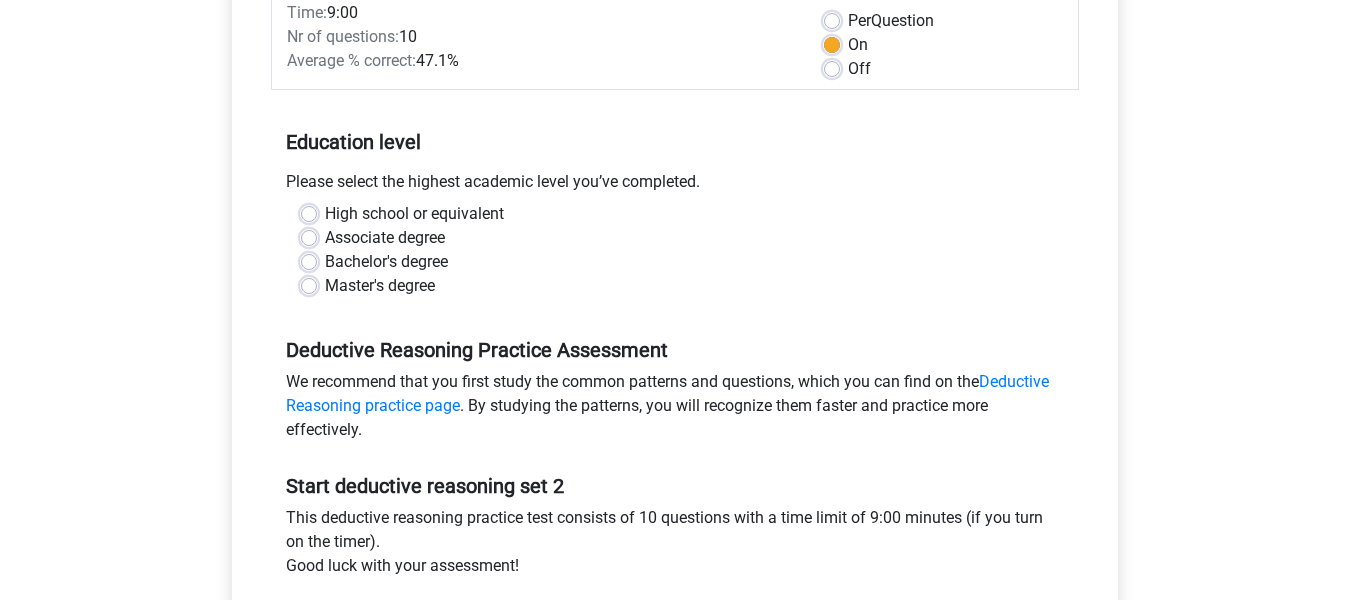 click on "Bachelor's degree" at bounding box center [386, 262] 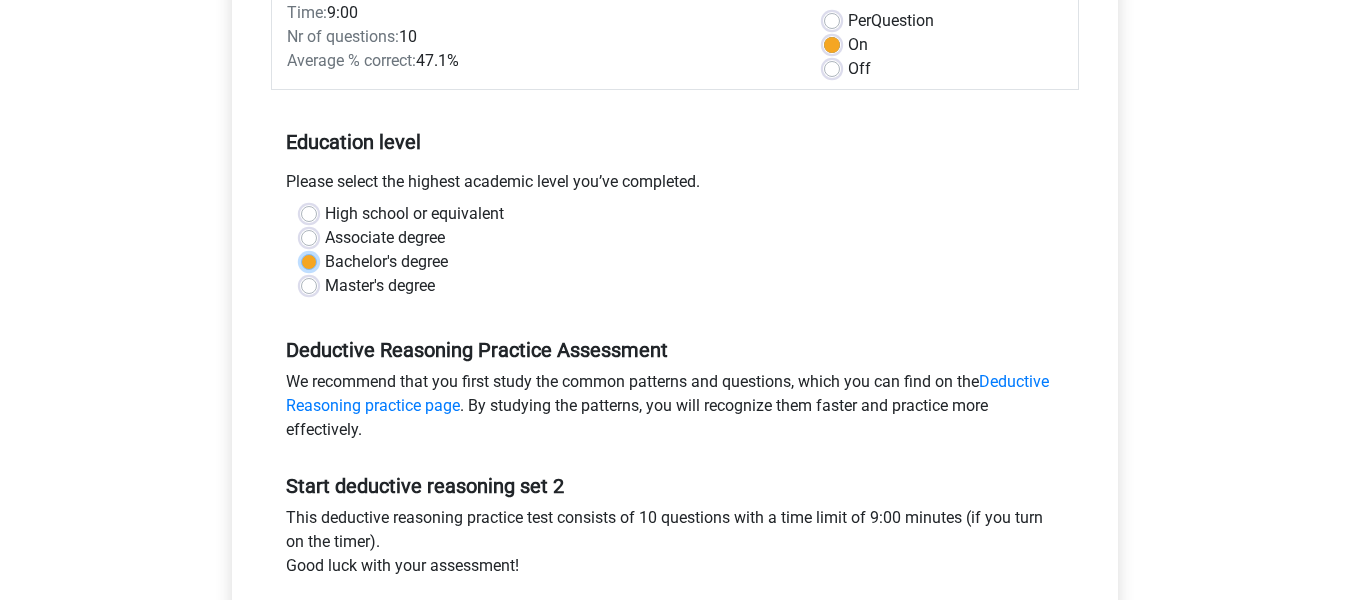 click on "Bachelor's degree" at bounding box center [309, 260] 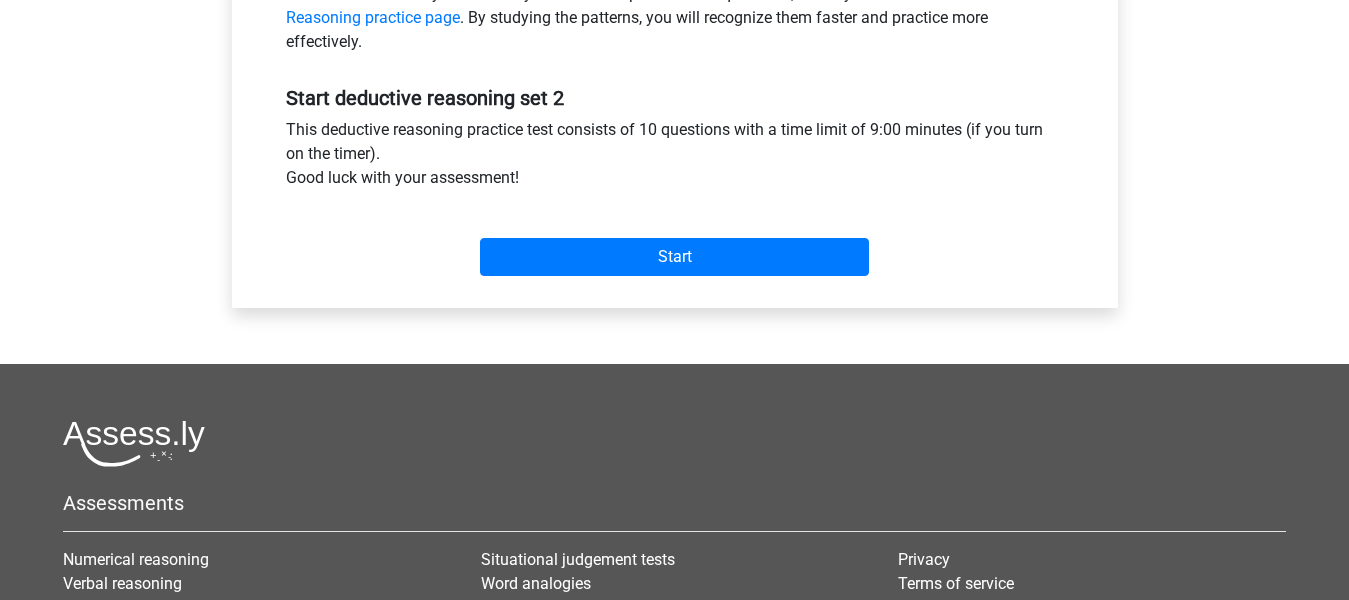 scroll, scrollTop: 700, scrollLeft: 0, axis: vertical 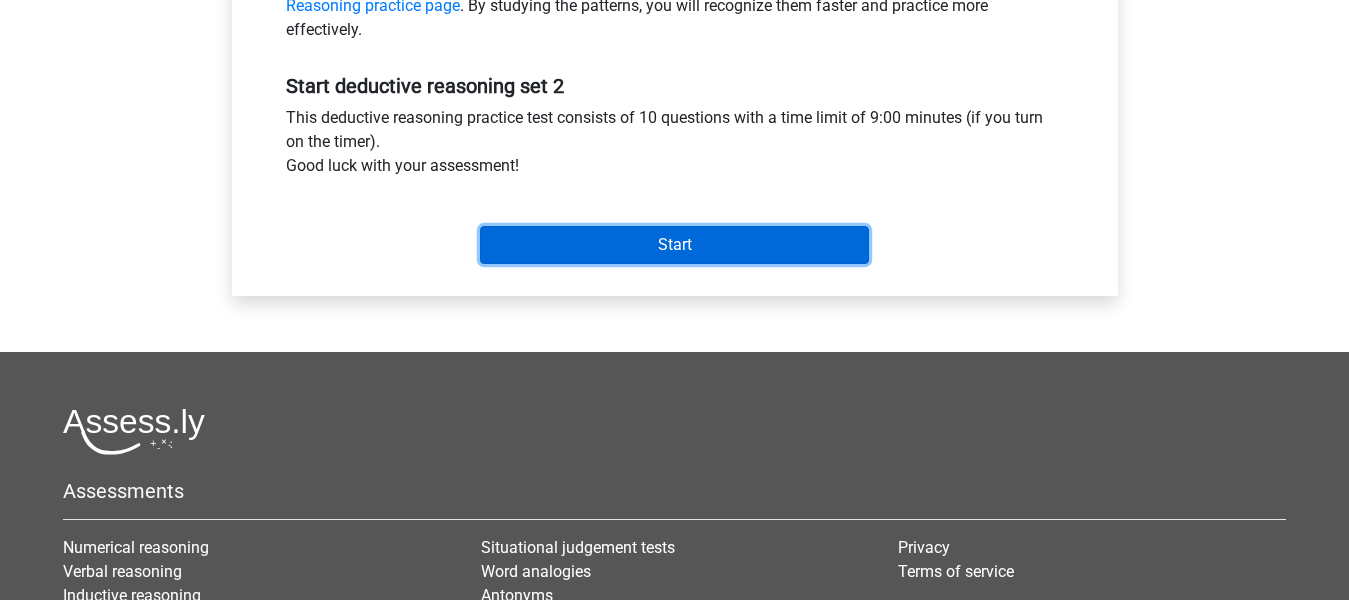 click on "Start" at bounding box center [674, 245] 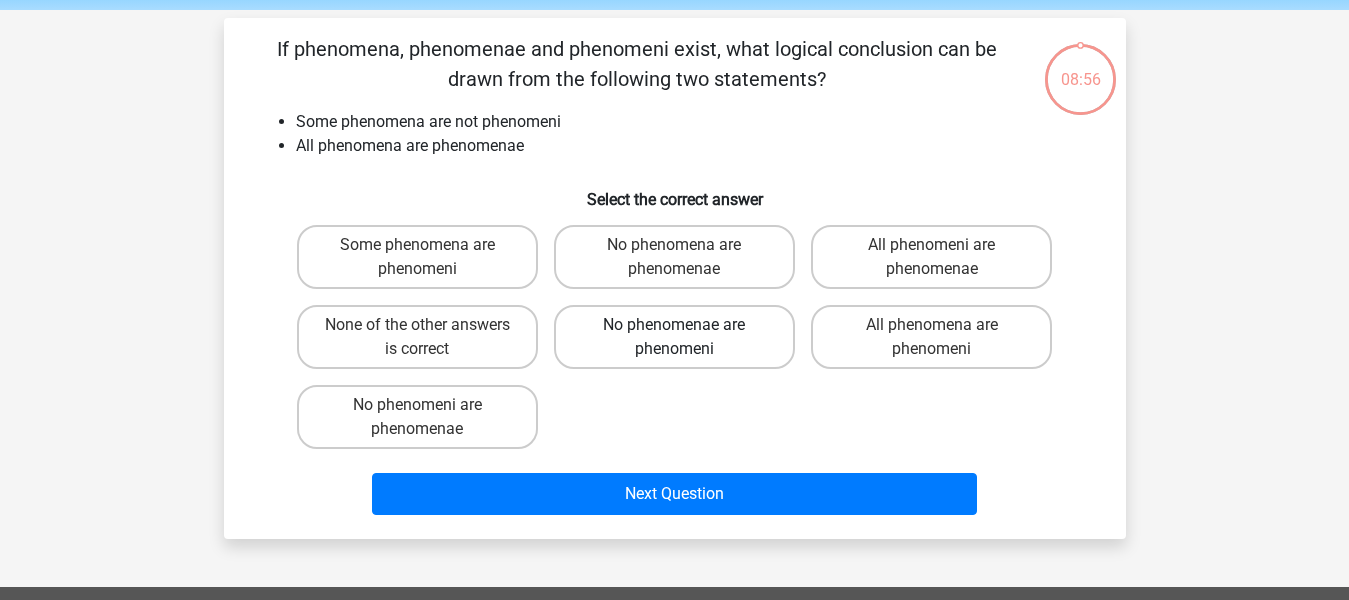 scroll, scrollTop: 300, scrollLeft: 0, axis: vertical 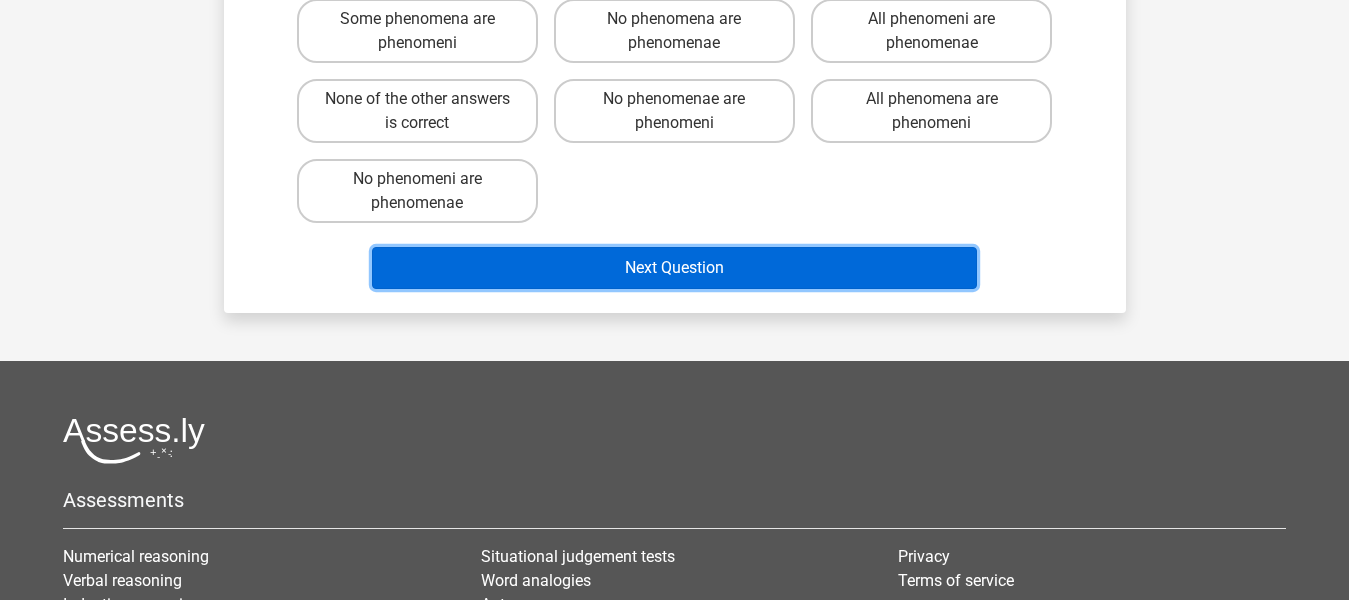 click on "Next Question" at bounding box center [674, 268] 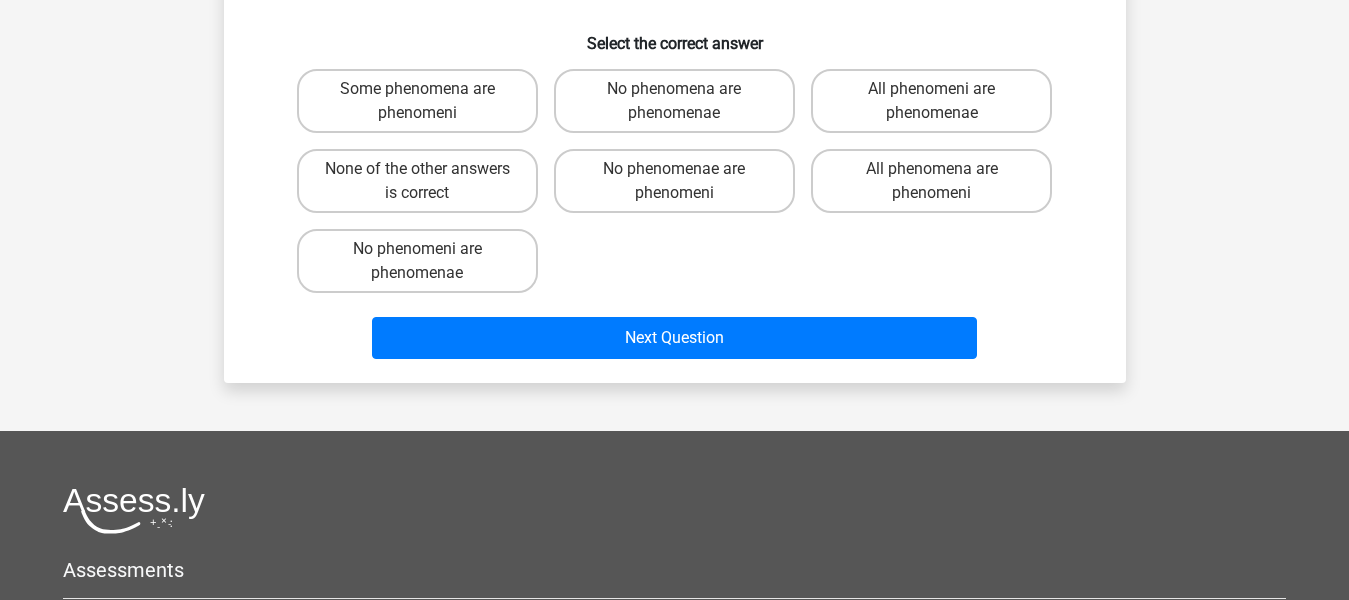 scroll, scrollTop: 100, scrollLeft: 0, axis: vertical 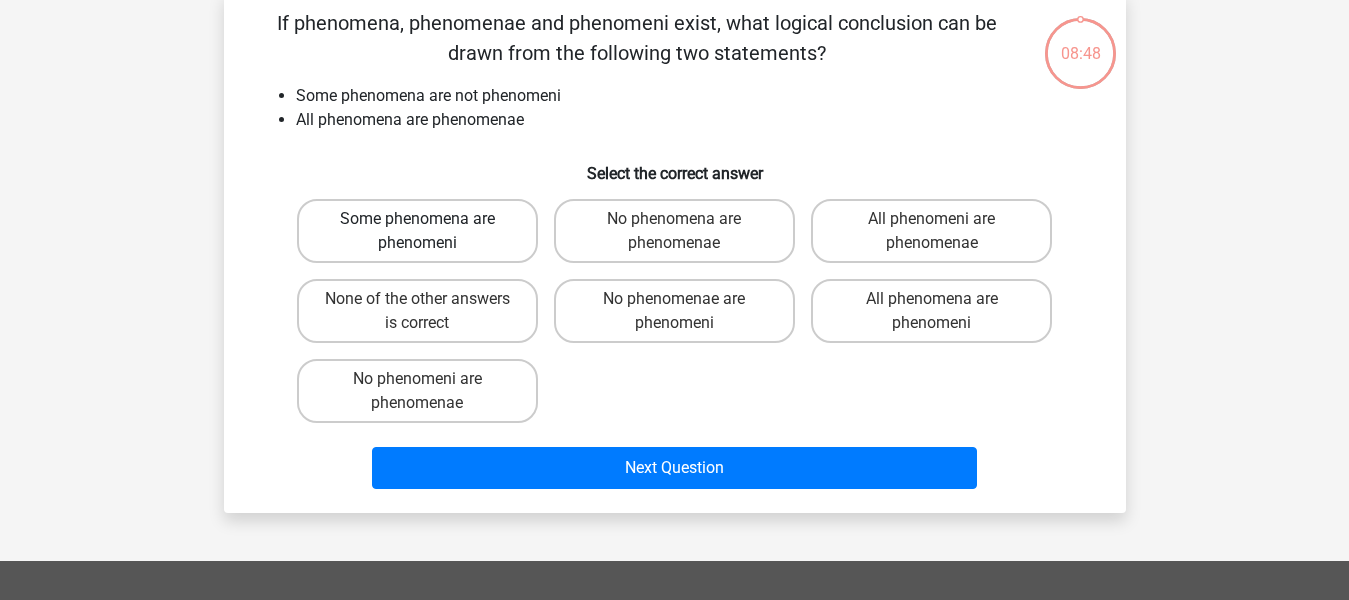 click on "Some phenomena are phenomeni" at bounding box center [417, 231] 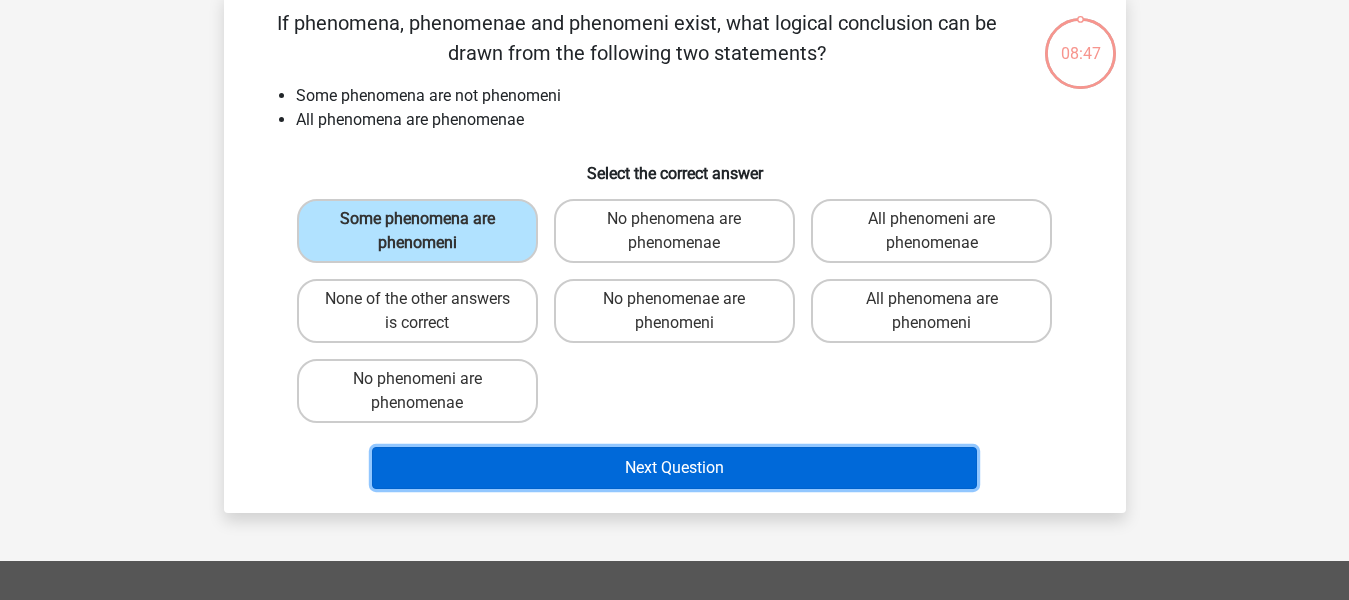 click on "Next Question" at bounding box center [674, 468] 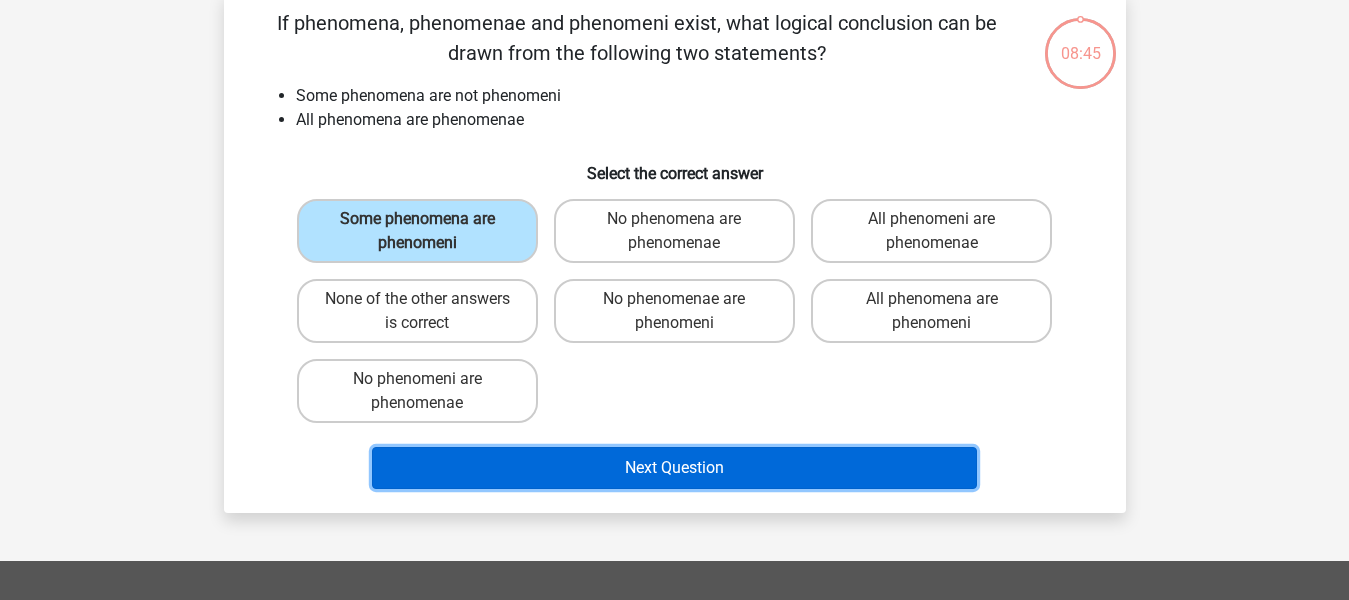 click on "Next Question" at bounding box center [674, 468] 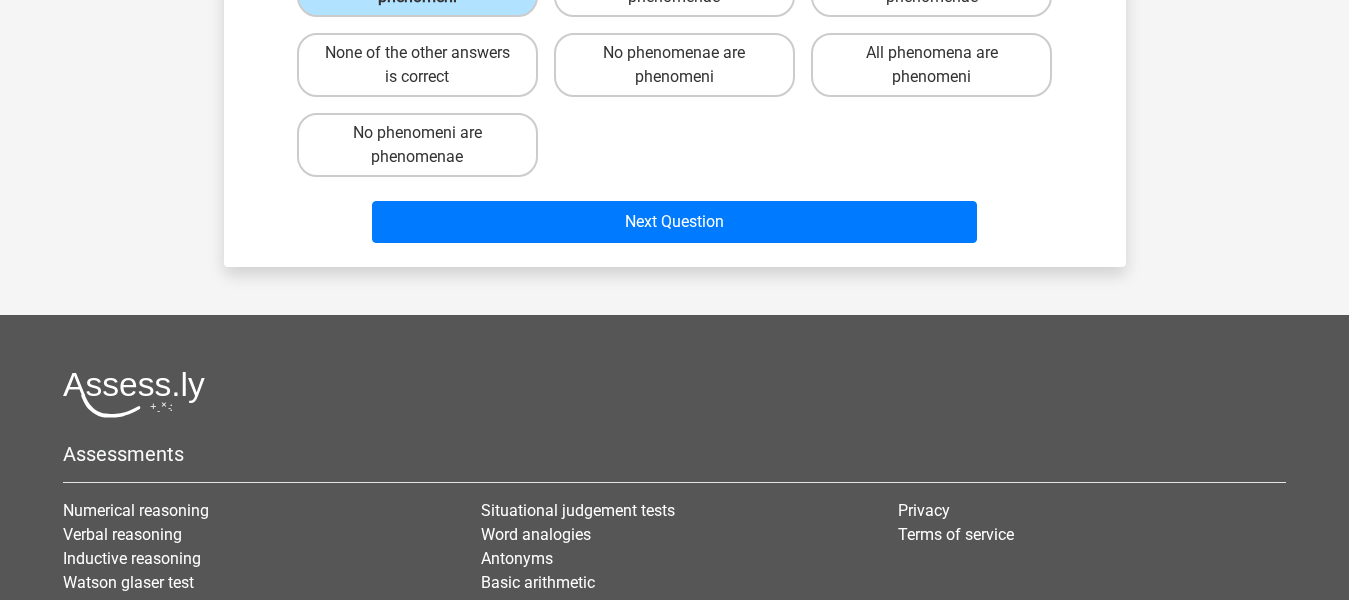 scroll, scrollTop: 289, scrollLeft: 0, axis: vertical 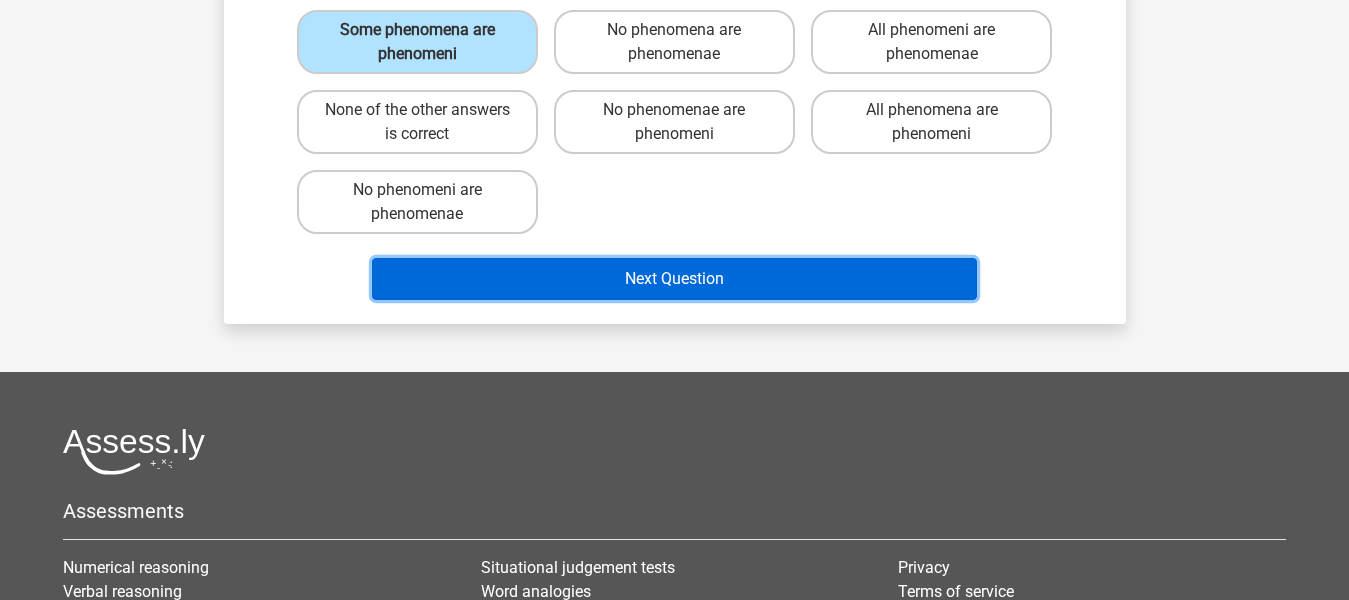 click on "Next Question" at bounding box center (674, 279) 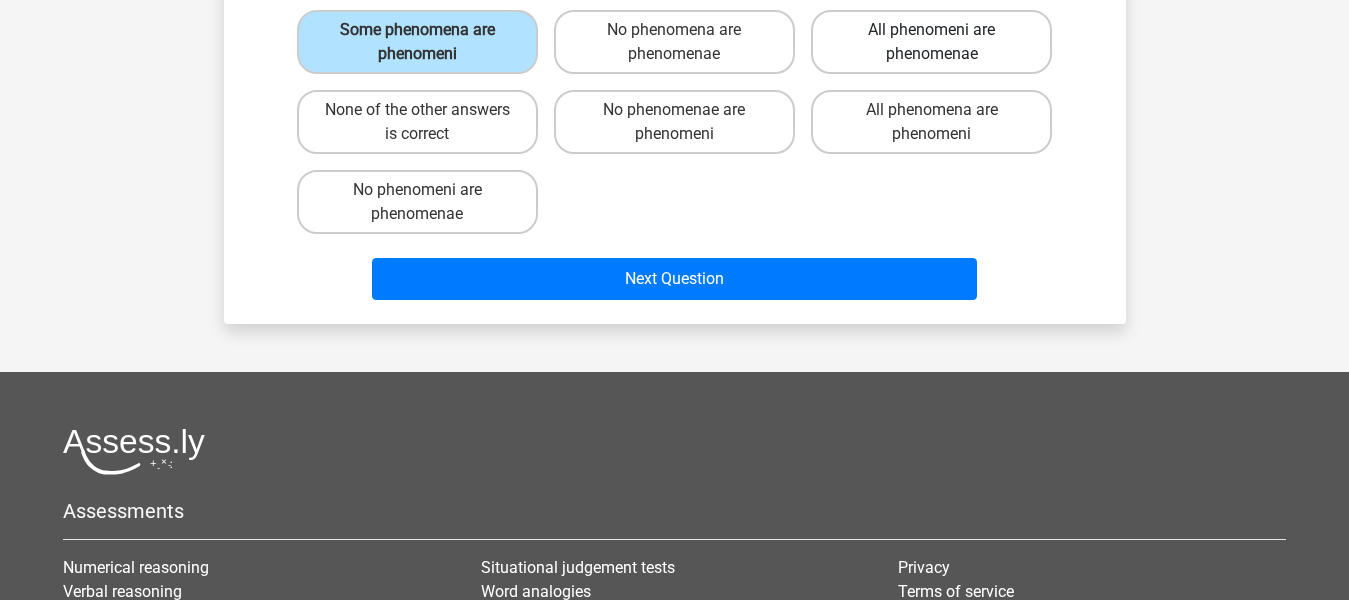 click on "All phenomeni are phenomenae" at bounding box center [931, 42] 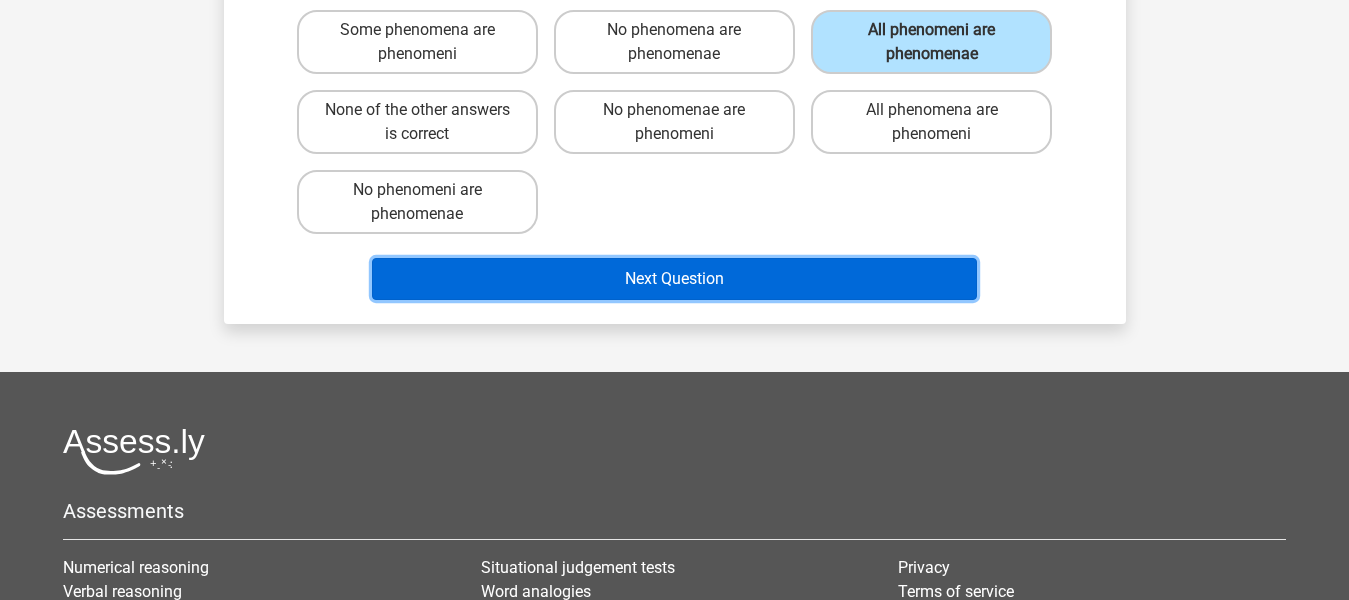 click on "Next Question" at bounding box center (674, 279) 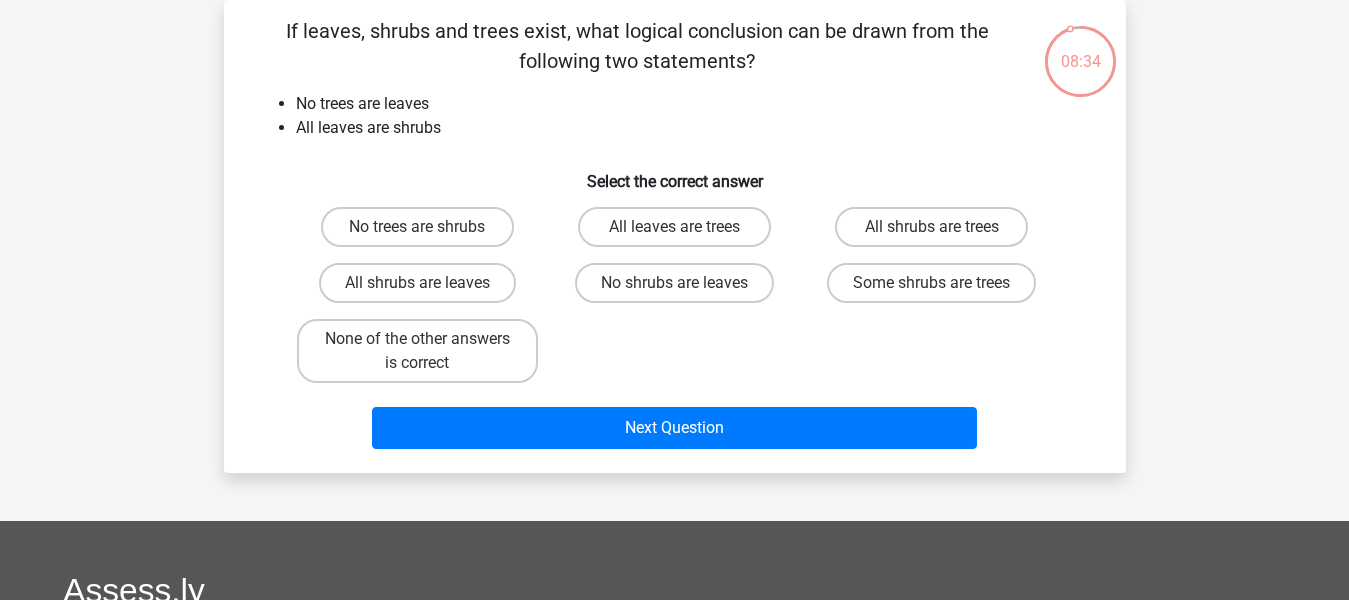 scroll, scrollTop: 0, scrollLeft: 0, axis: both 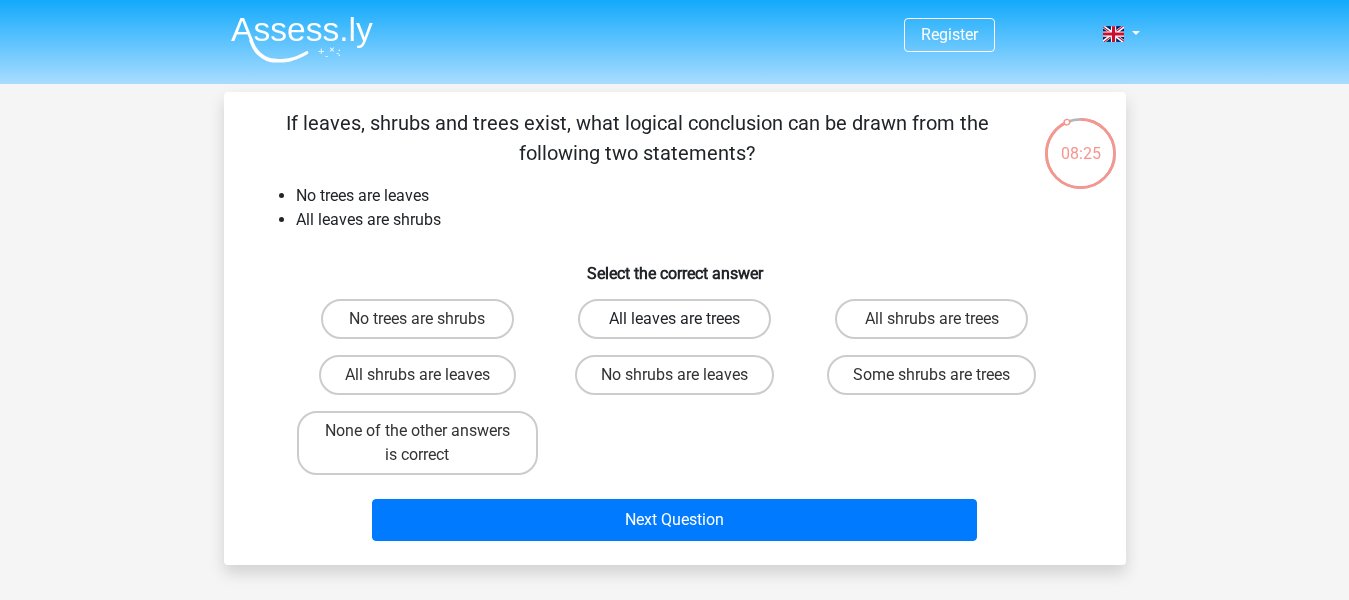click on "All leaves are trees" at bounding box center (674, 319) 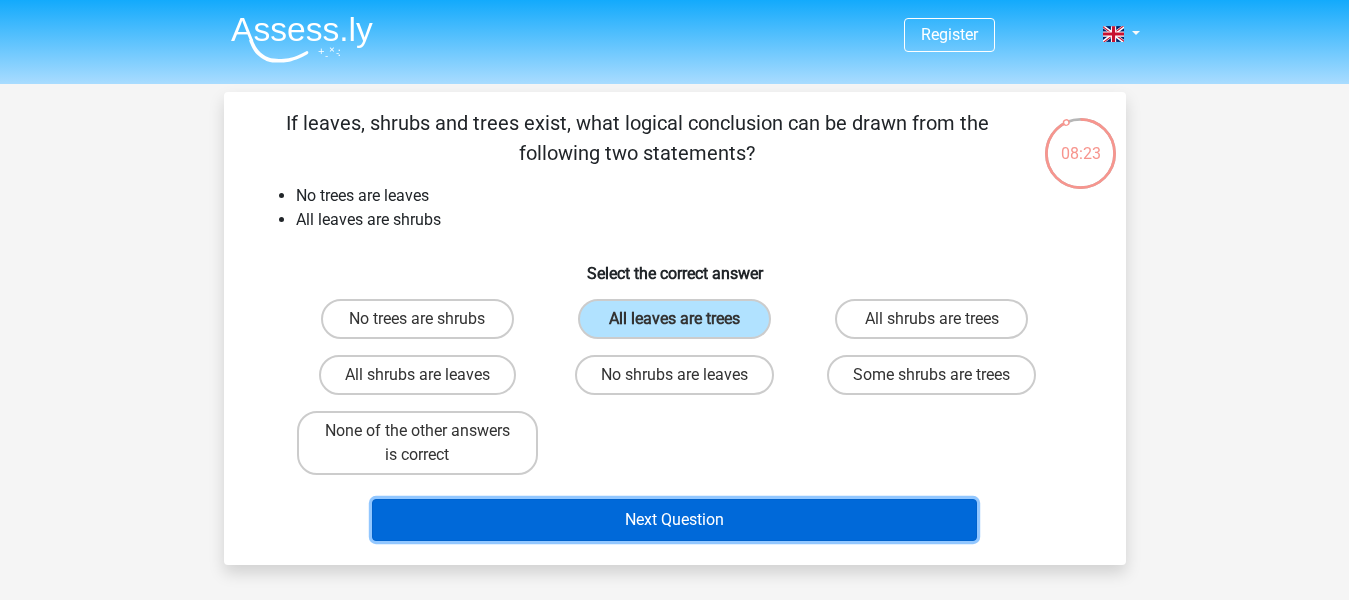 click on "Next Question" at bounding box center [674, 520] 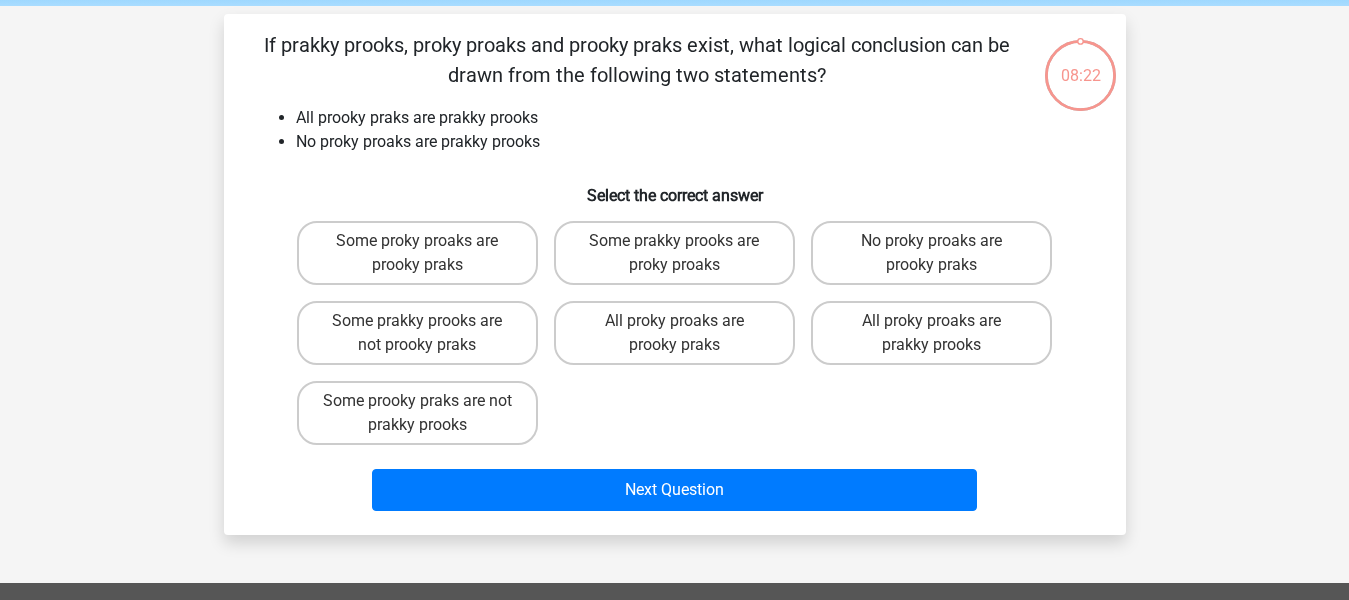 scroll, scrollTop: 92, scrollLeft: 0, axis: vertical 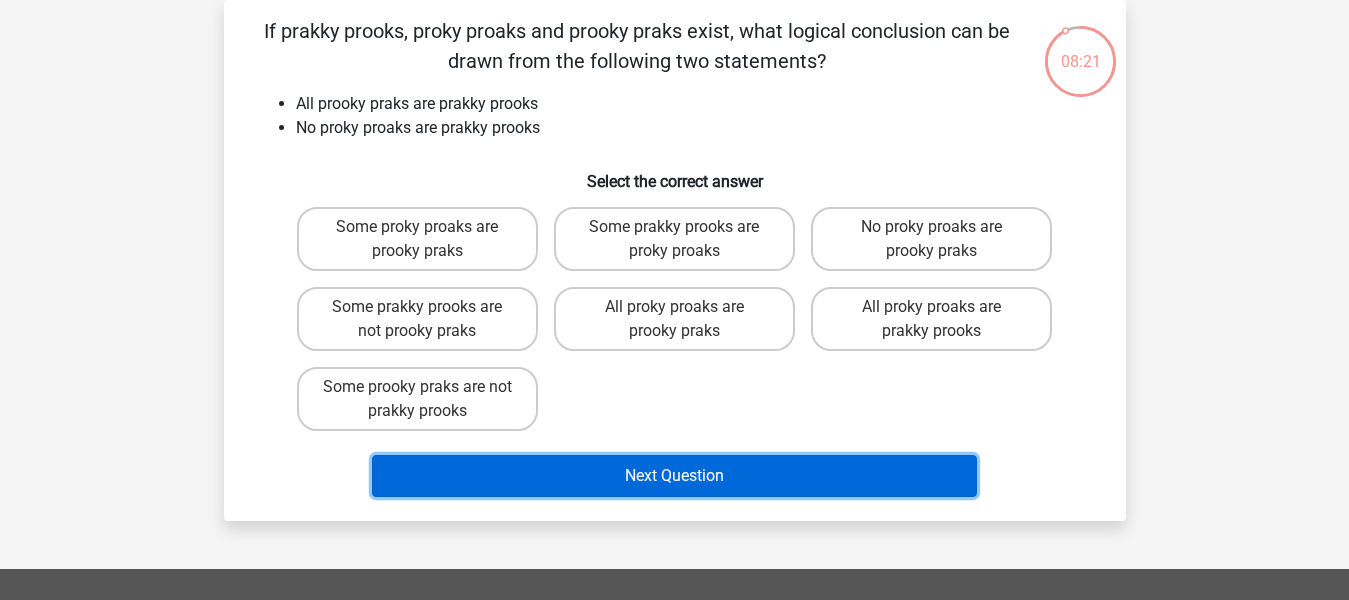 click on "Next Question" at bounding box center [674, 476] 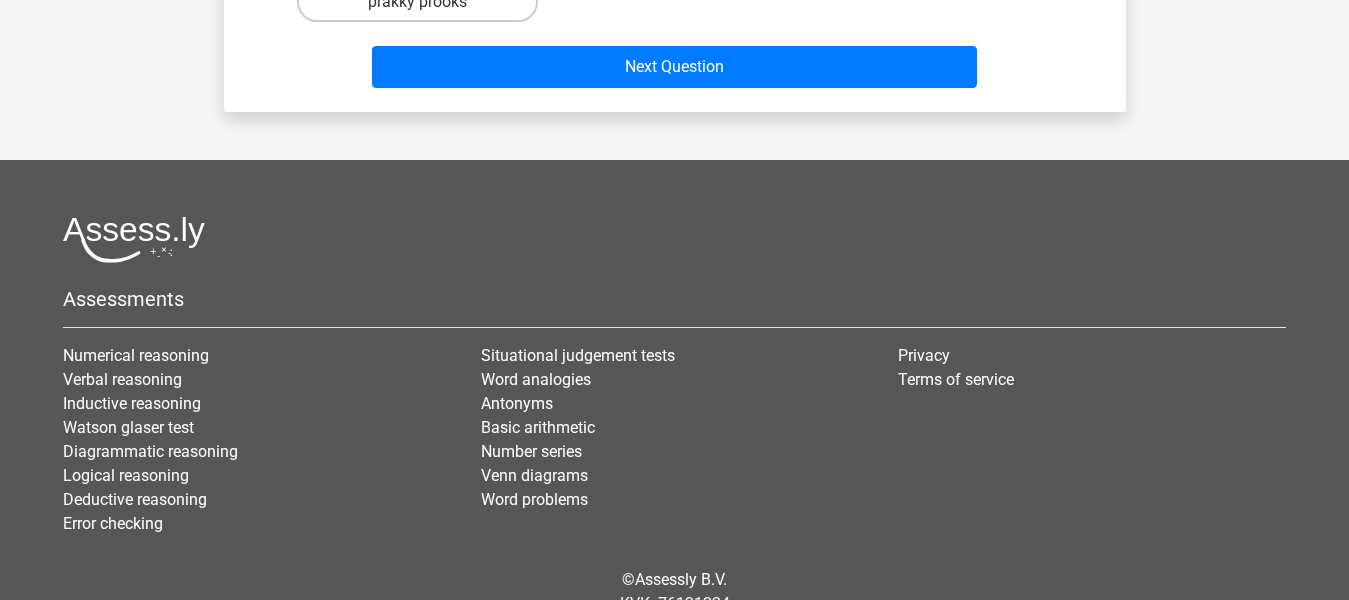 scroll, scrollTop: 389, scrollLeft: 0, axis: vertical 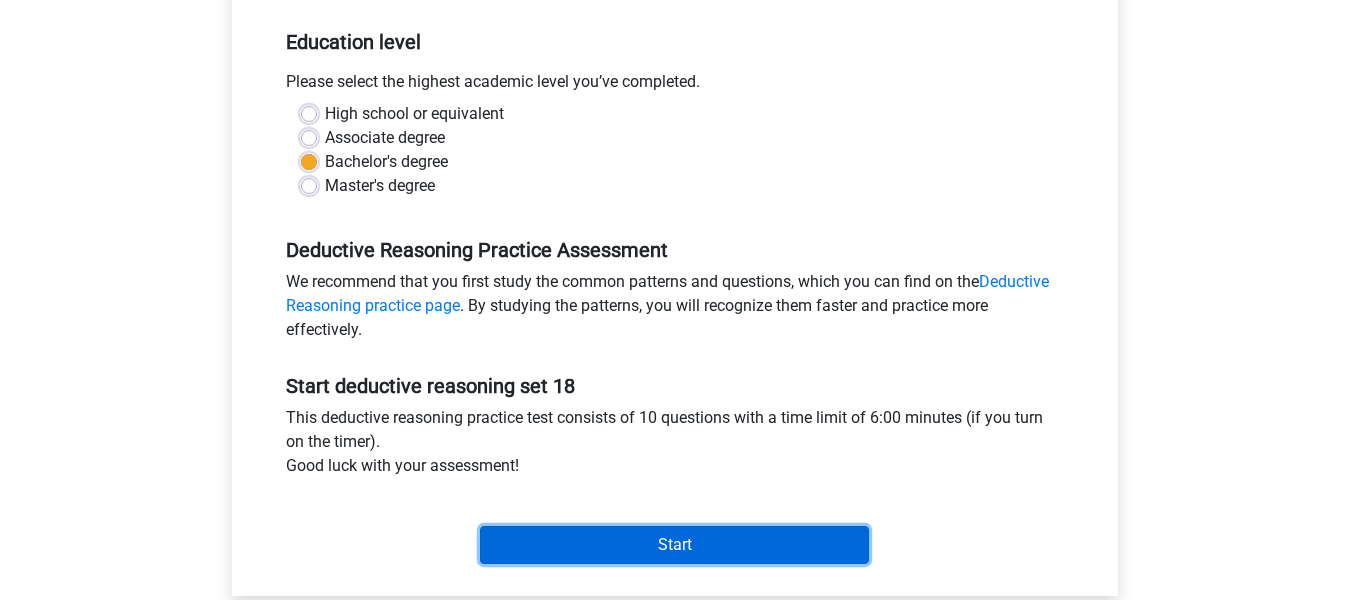 click on "Start" at bounding box center (674, 545) 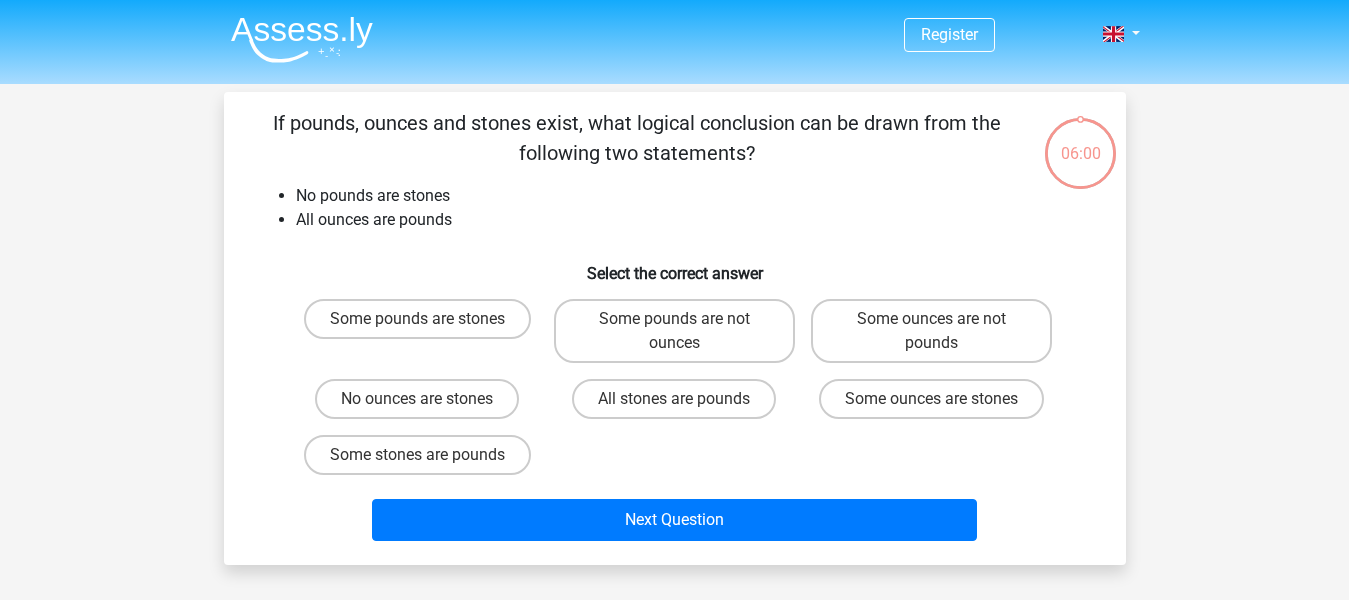 scroll, scrollTop: 0, scrollLeft: 0, axis: both 